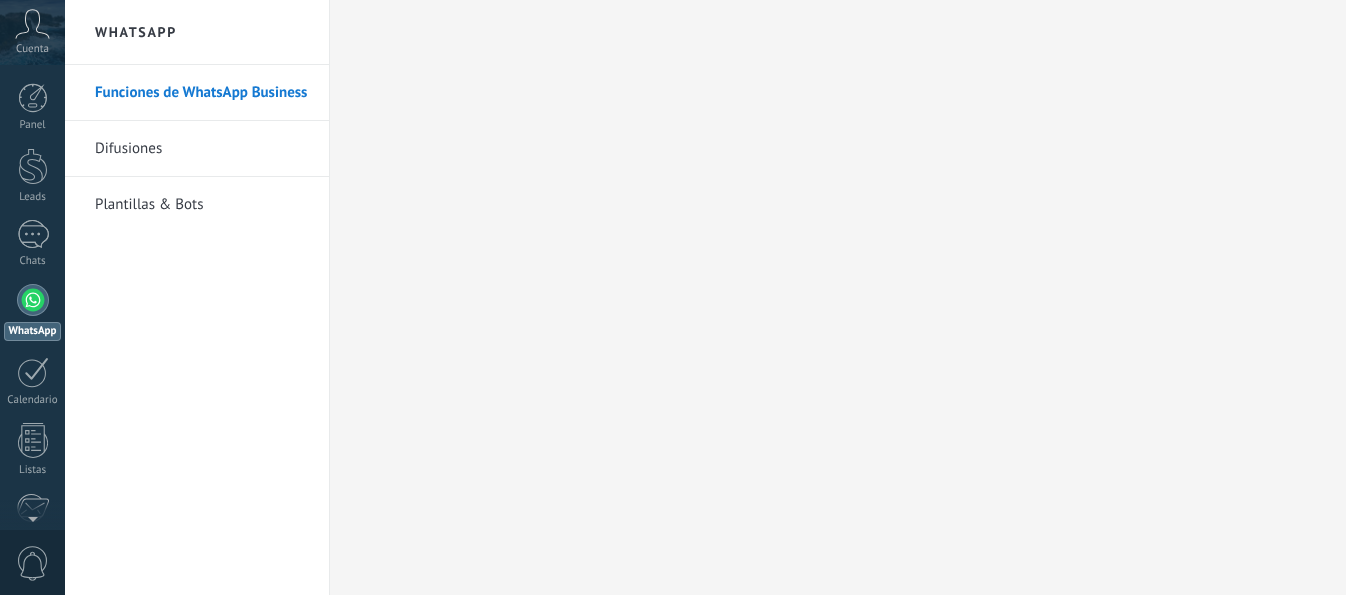 scroll, scrollTop: 0, scrollLeft: 0, axis: both 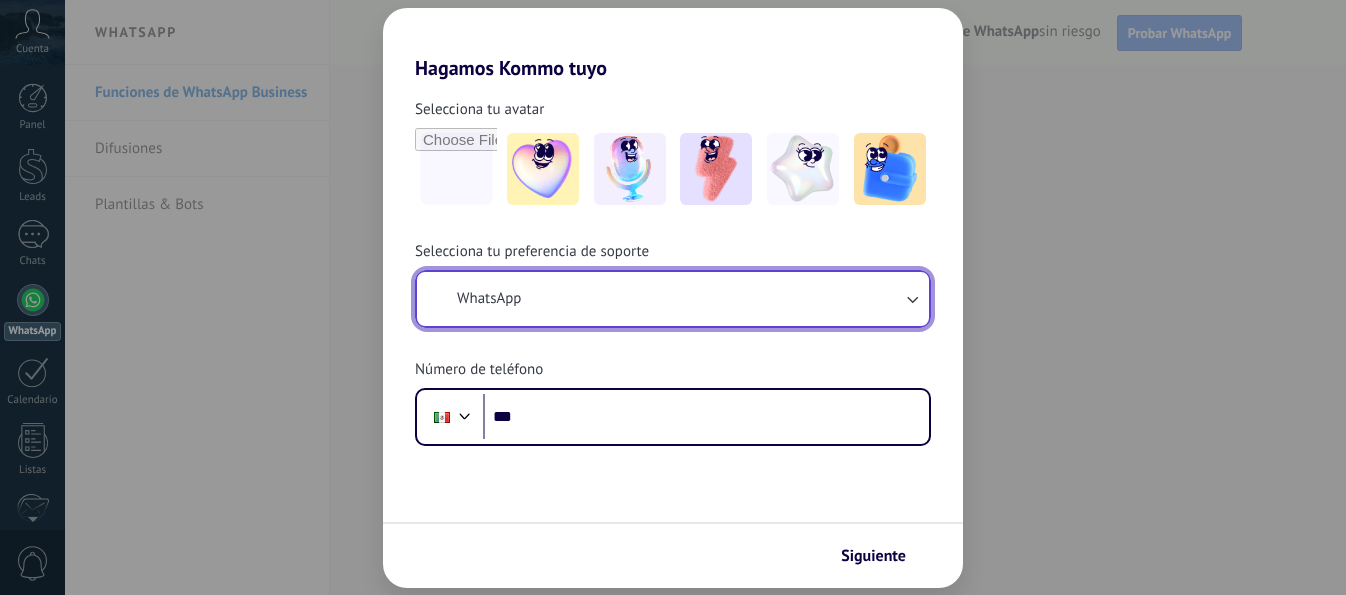 click on "WhatsApp" at bounding box center [673, 299] 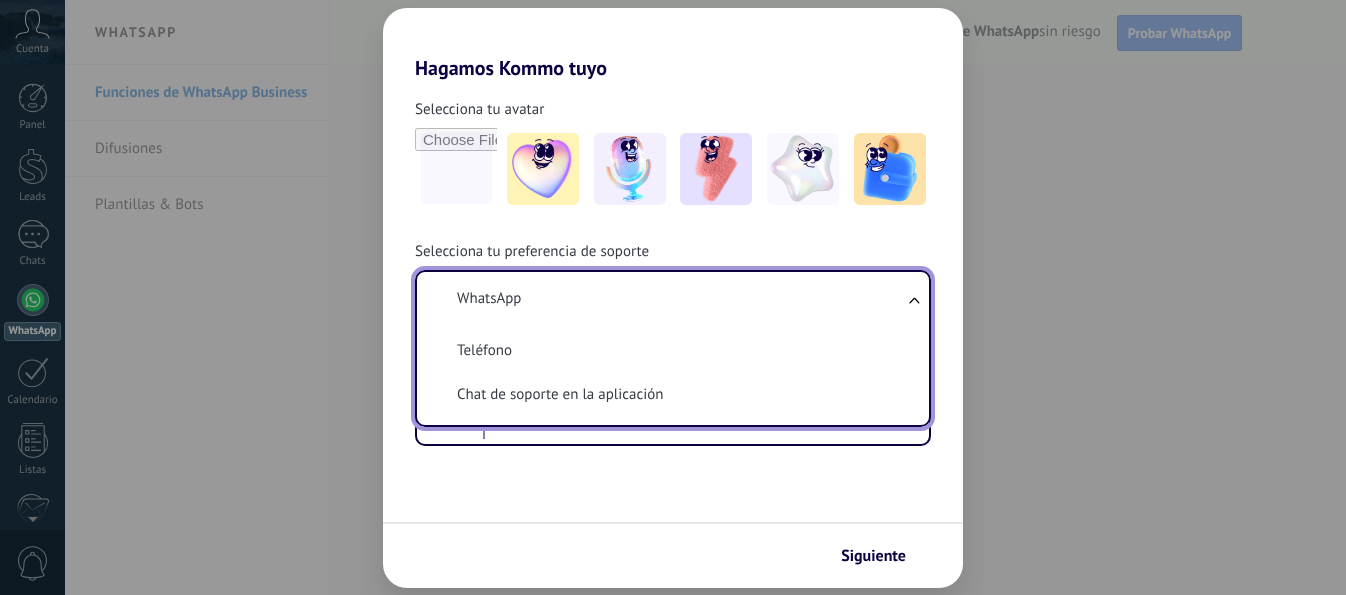 scroll, scrollTop: 0, scrollLeft: 0, axis: both 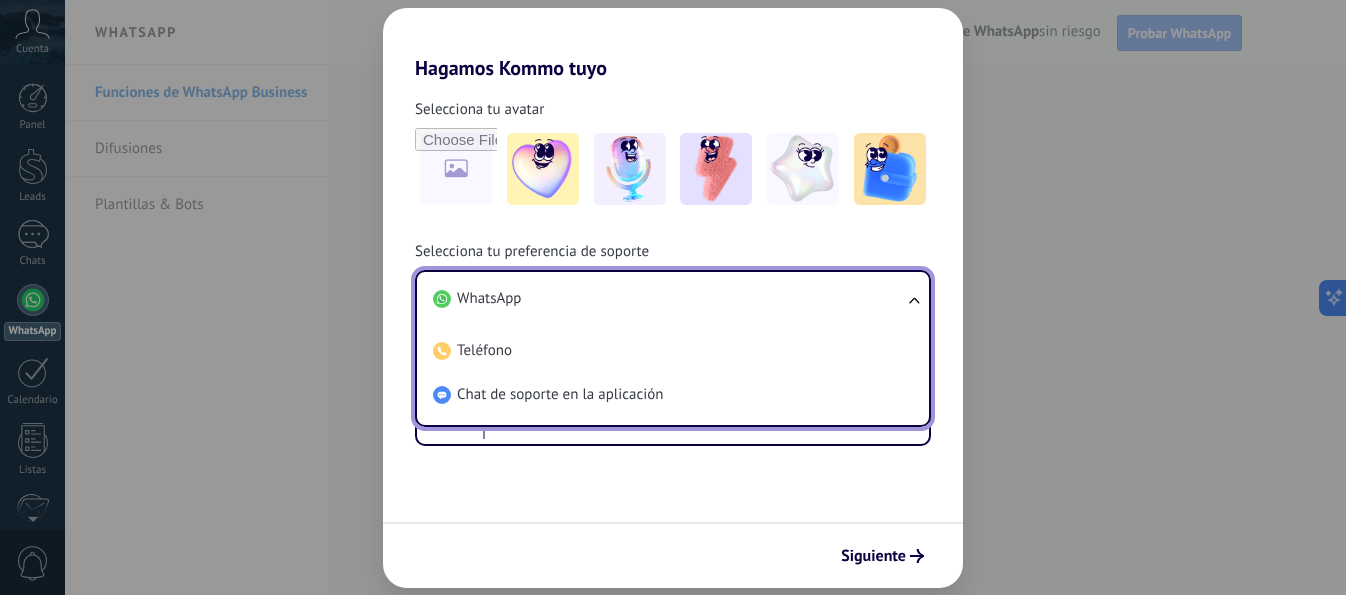 click on "Selecciona tu avatar Selecciona tu preferencia de soporte WhatsApp WhatsApp Teléfono Chat de soporte en la aplicación Número de teléfono Phone ***" at bounding box center (673, 263) 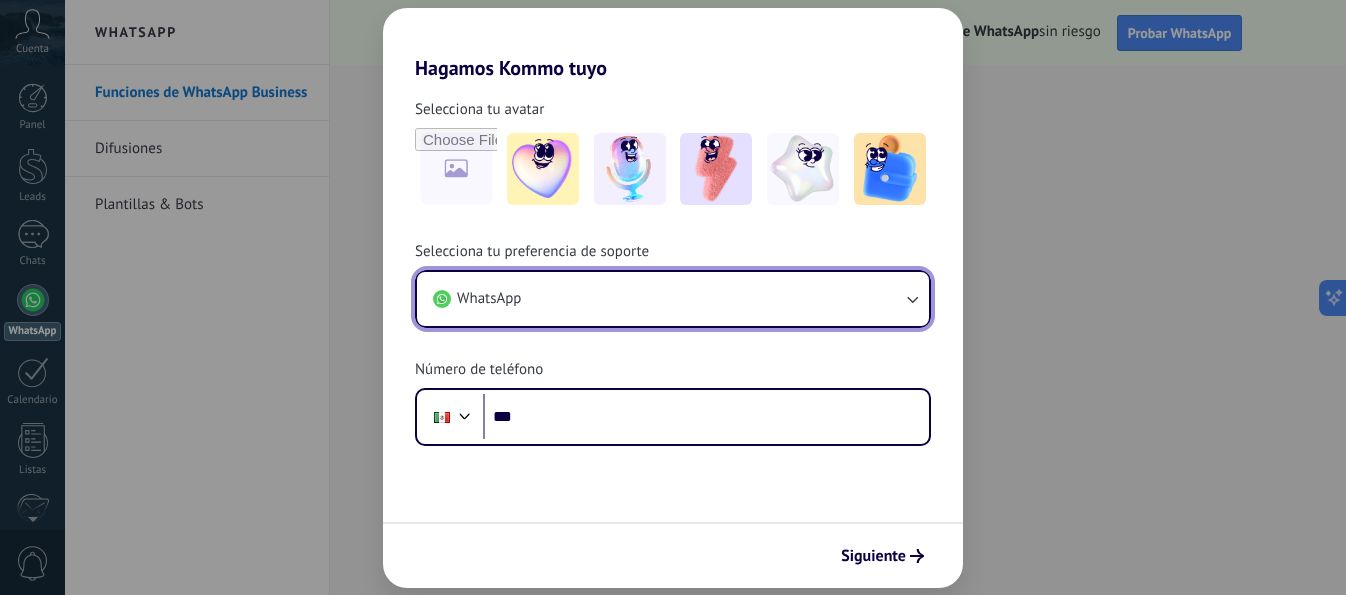scroll, scrollTop: 0, scrollLeft: 0, axis: both 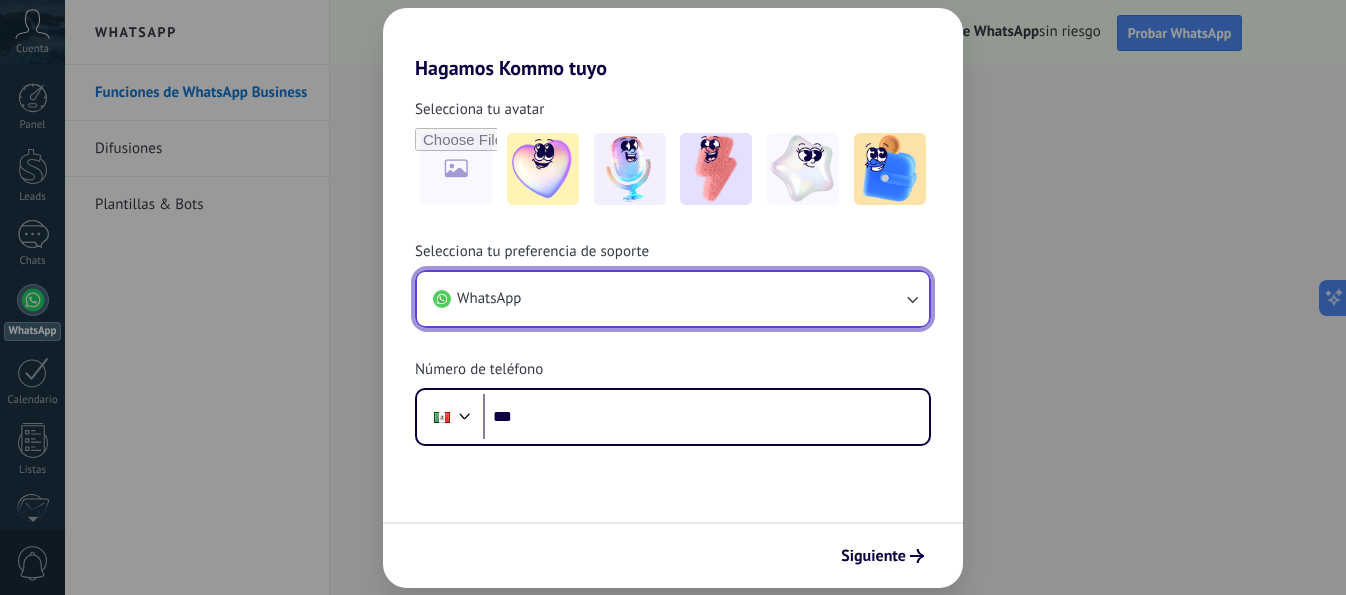 click at bounding box center (912, 299) 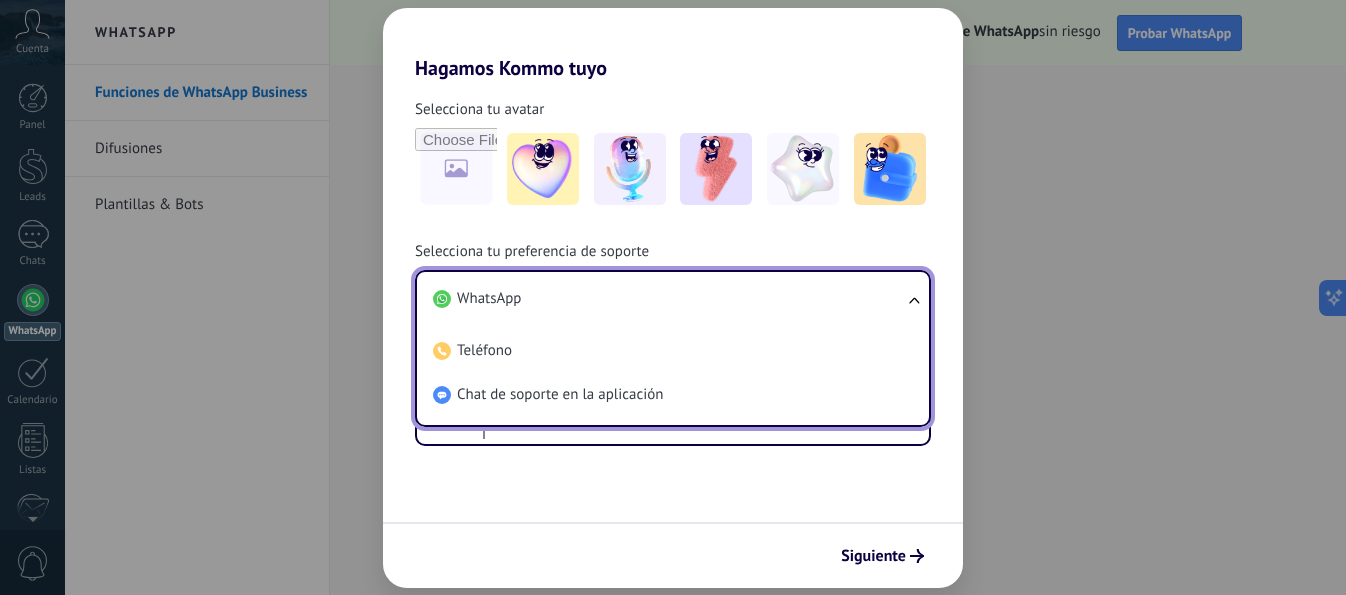 click on "WhatsApp" at bounding box center (669, 299) 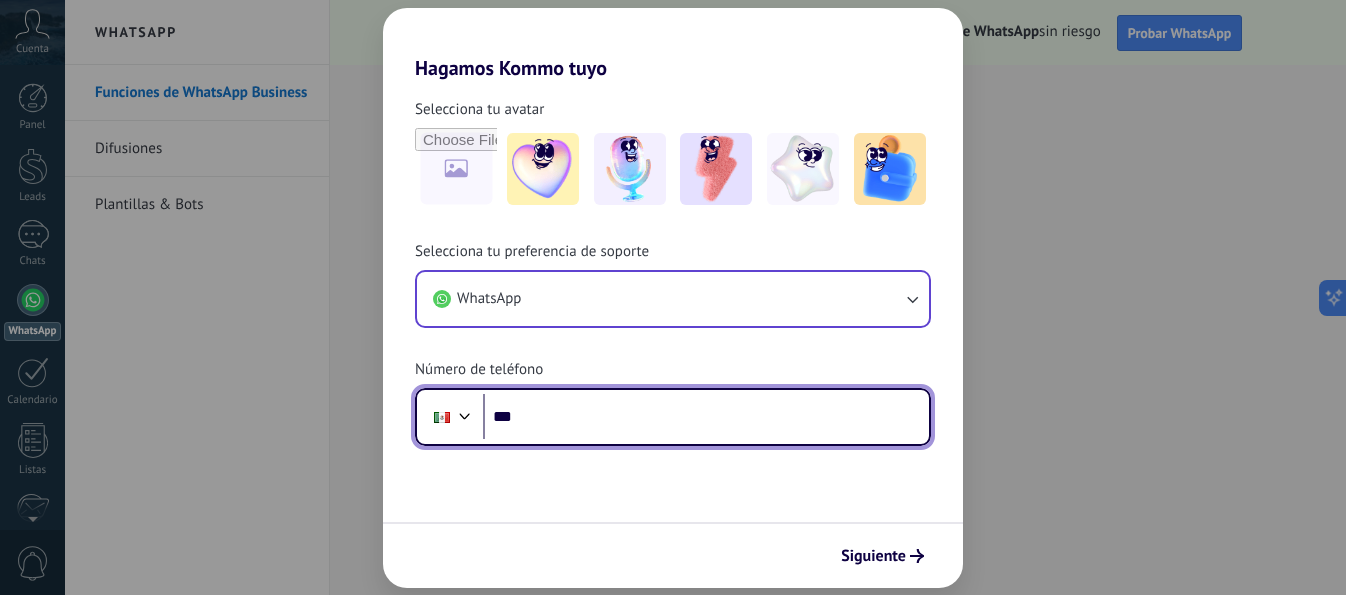 click on "***" at bounding box center (706, 417) 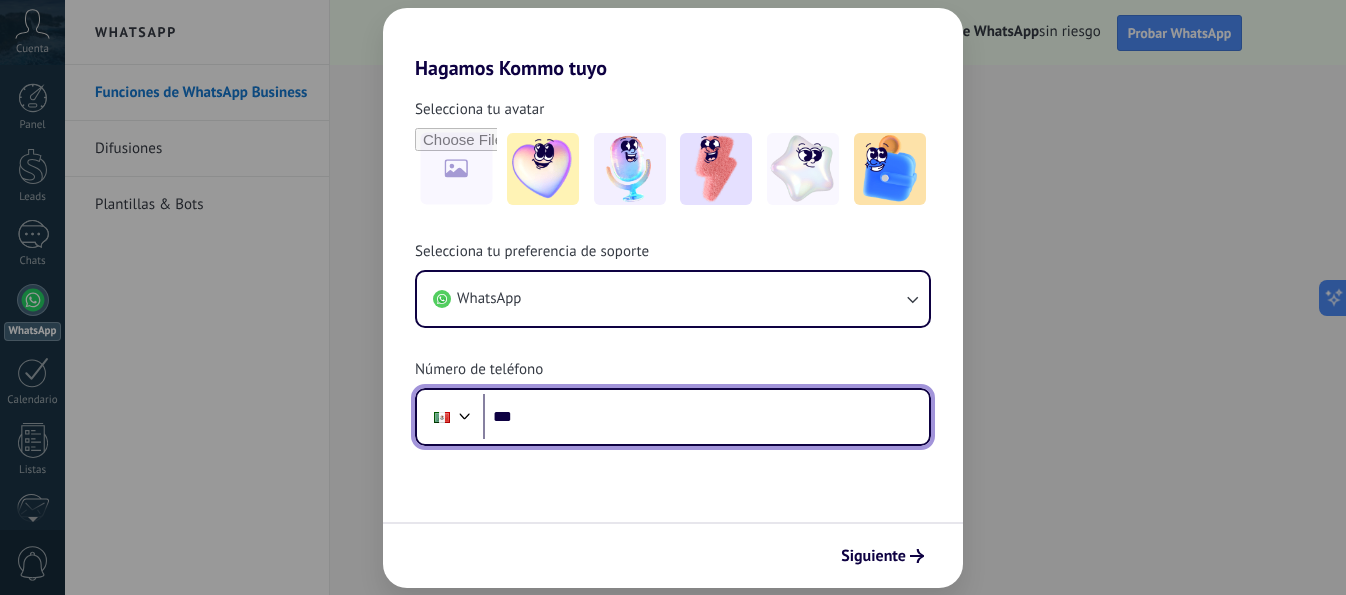 click on "***" at bounding box center [706, 417] 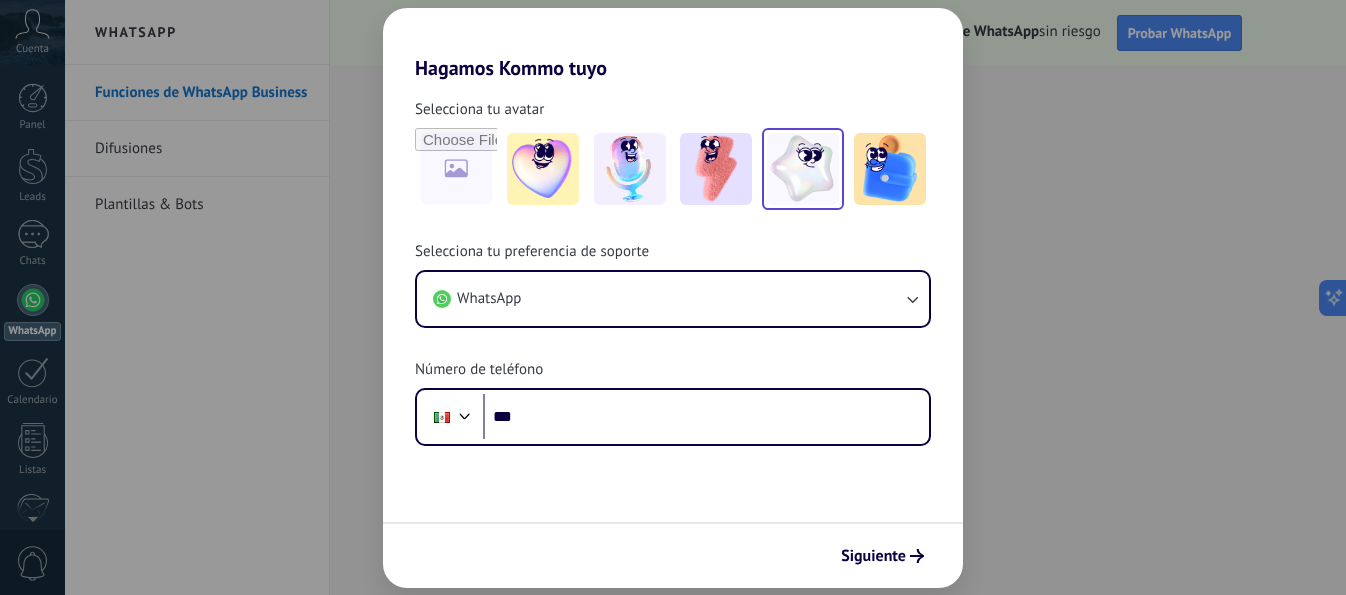 click at bounding box center (543, 169) 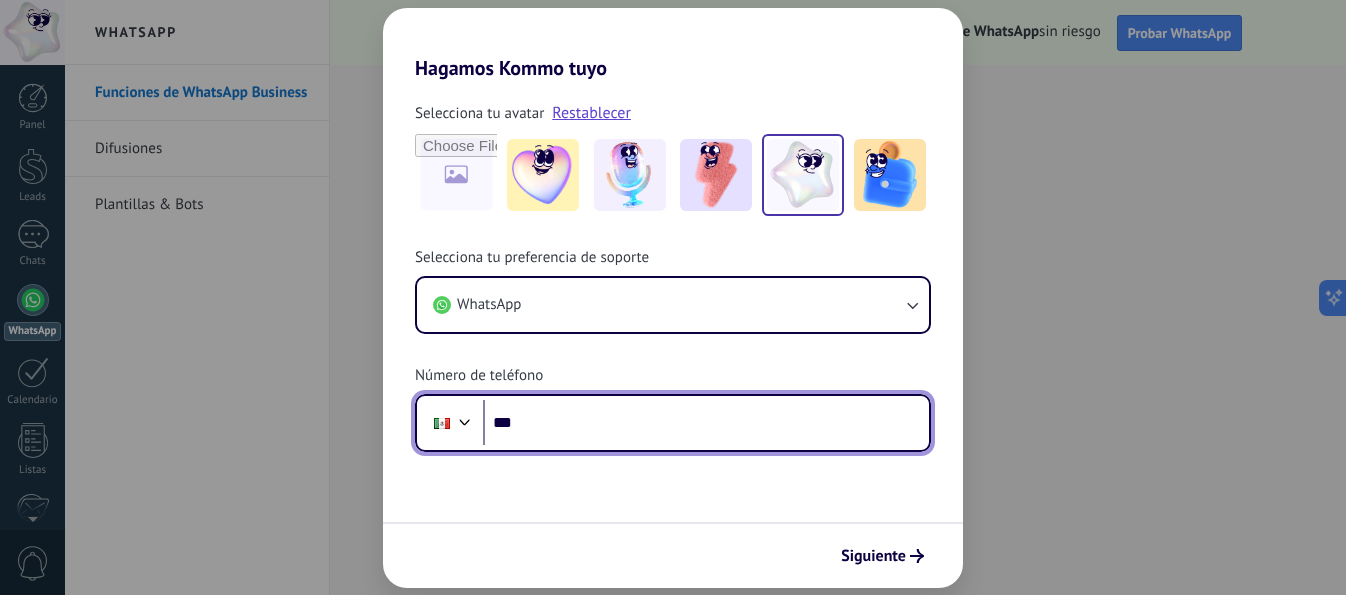 click on "***" at bounding box center [706, 423] 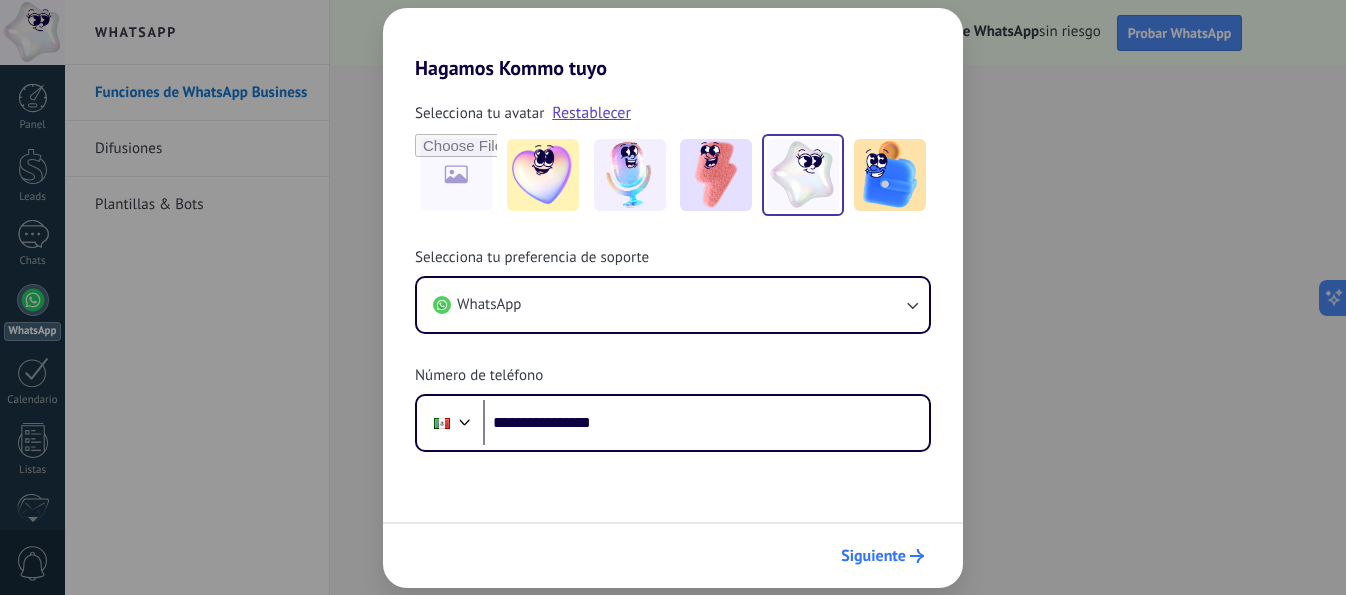 click on "Siguiente" at bounding box center [873, 556] 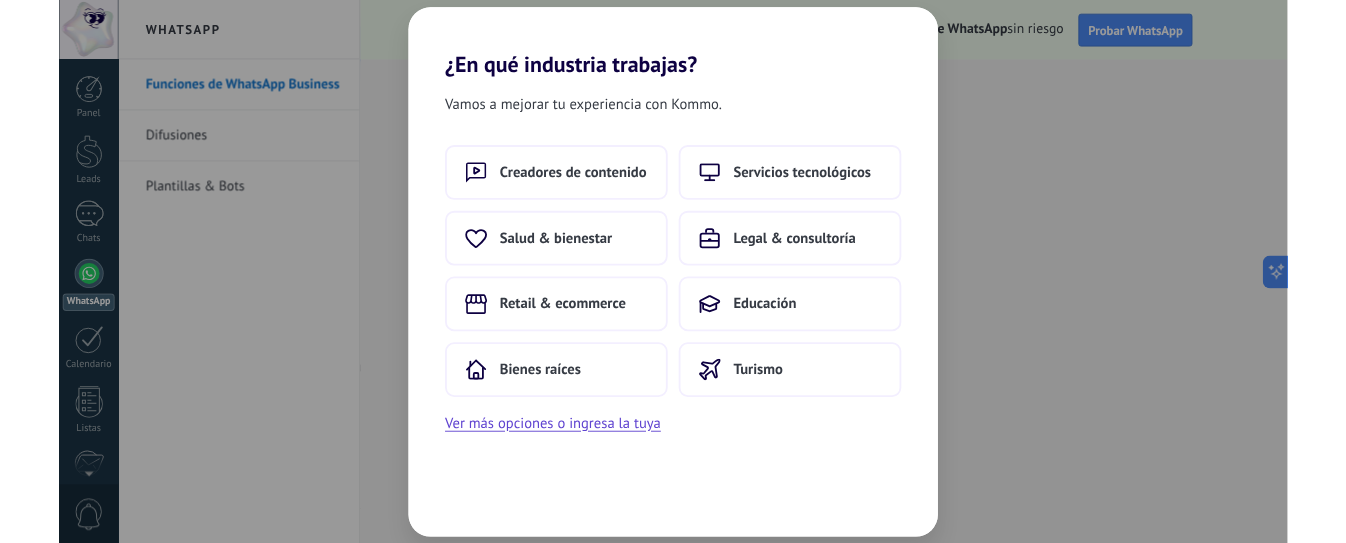 scroll, scrollTop: 0, scrollLeft: 0, axis: both 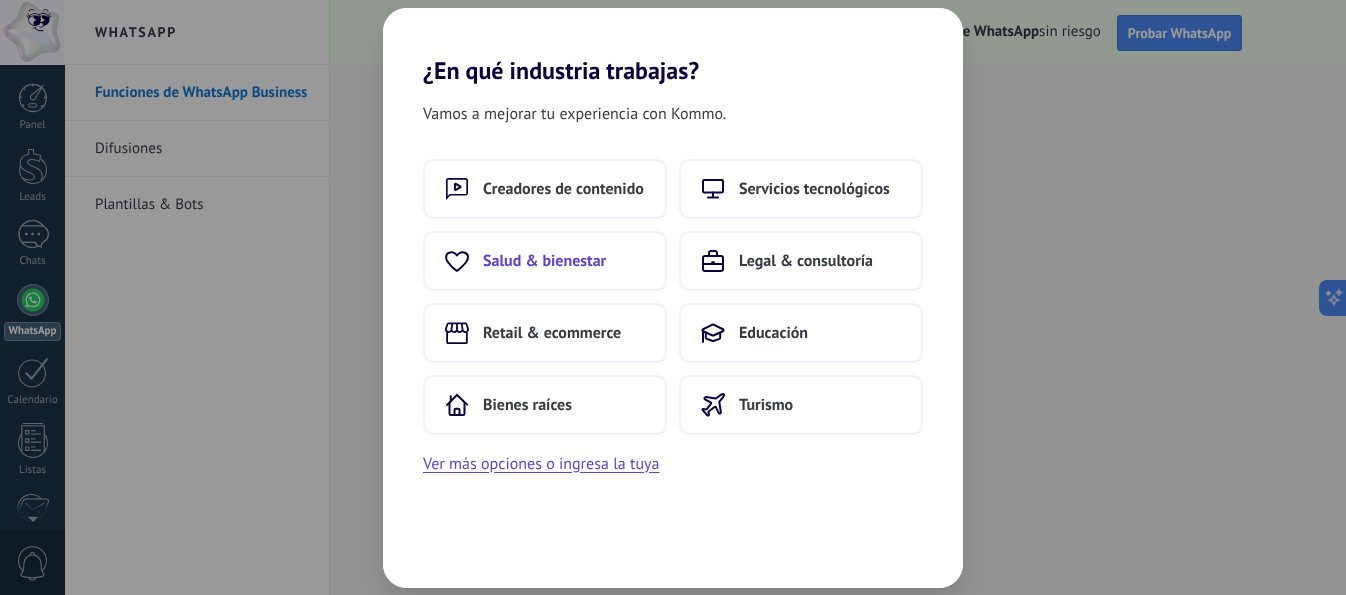 click on "Salud & bienestar" at bounding box center [563, 189] 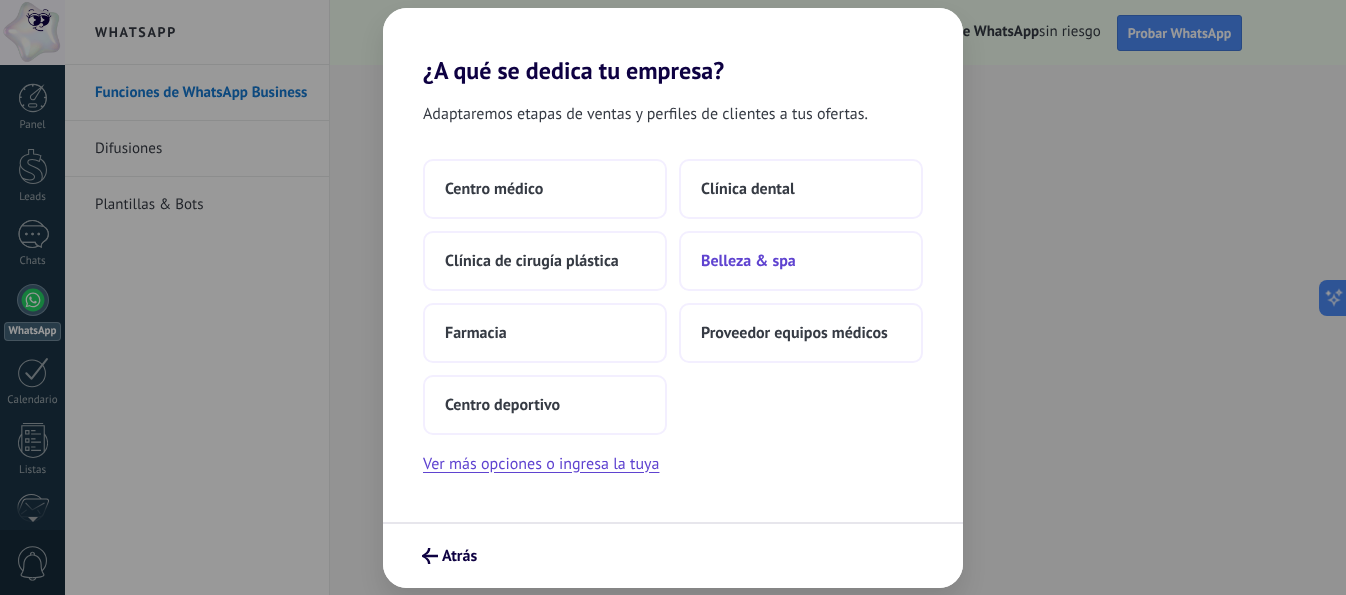 click on "Belleza & spa" at bounding box center [494, 189] 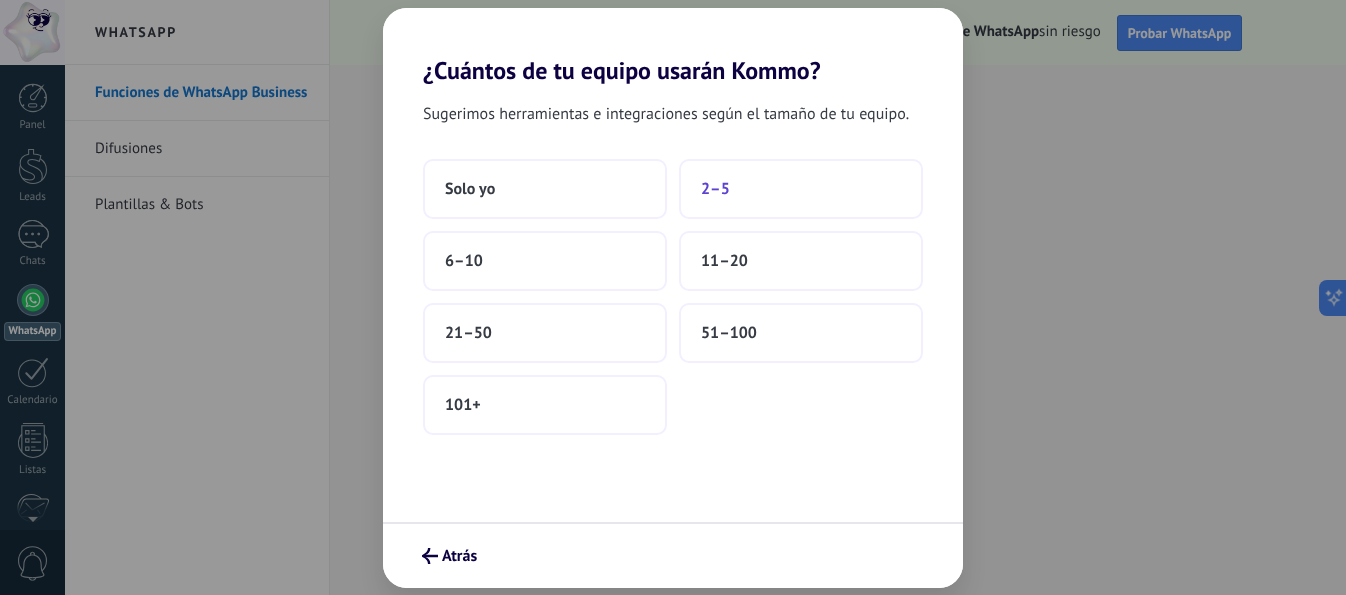 click on "2–5" at bounding box center (801, 189) 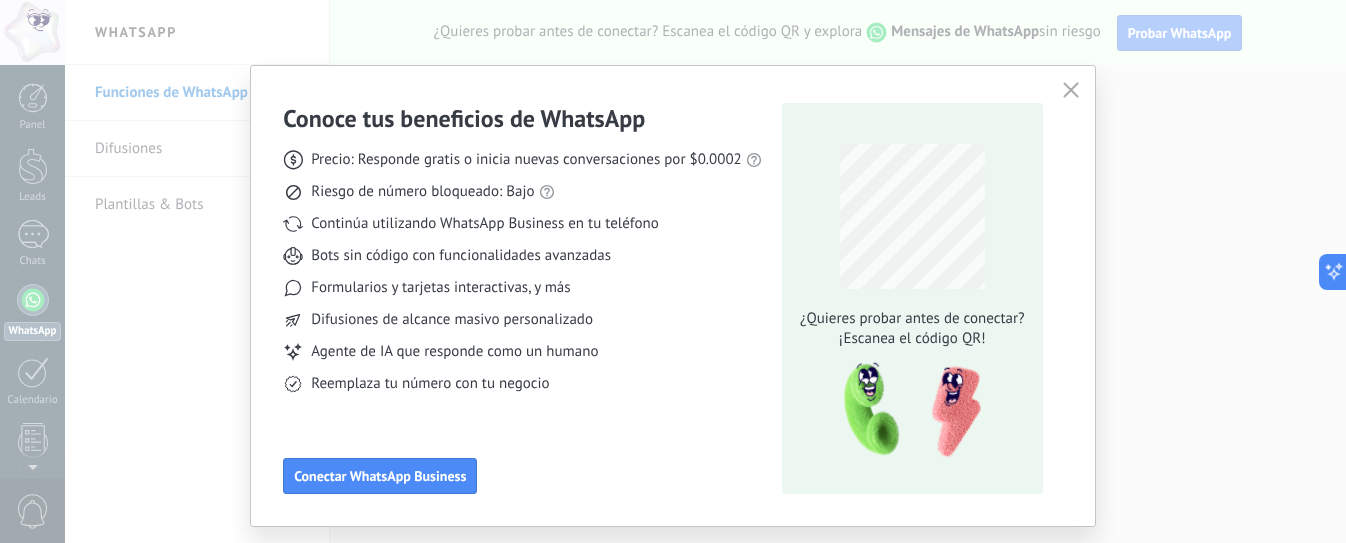 scroll, scrollTop: 48, scrollLeft: 0, axis: vertical 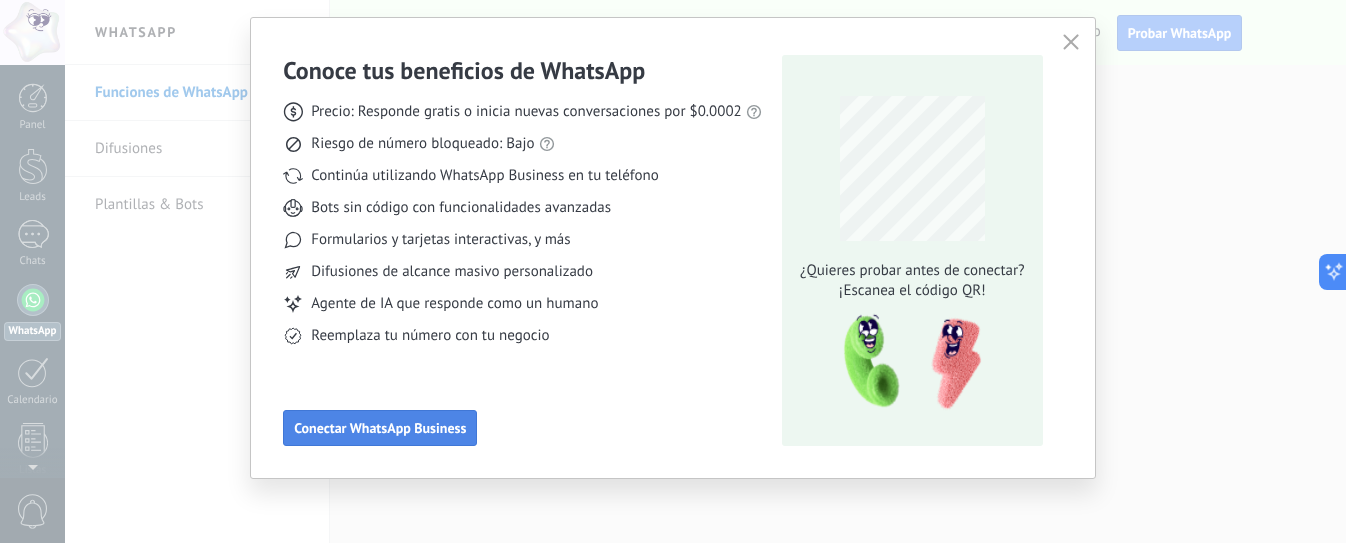 click on "Conectar WhatsApp Business" at bounding box center [380, 428] 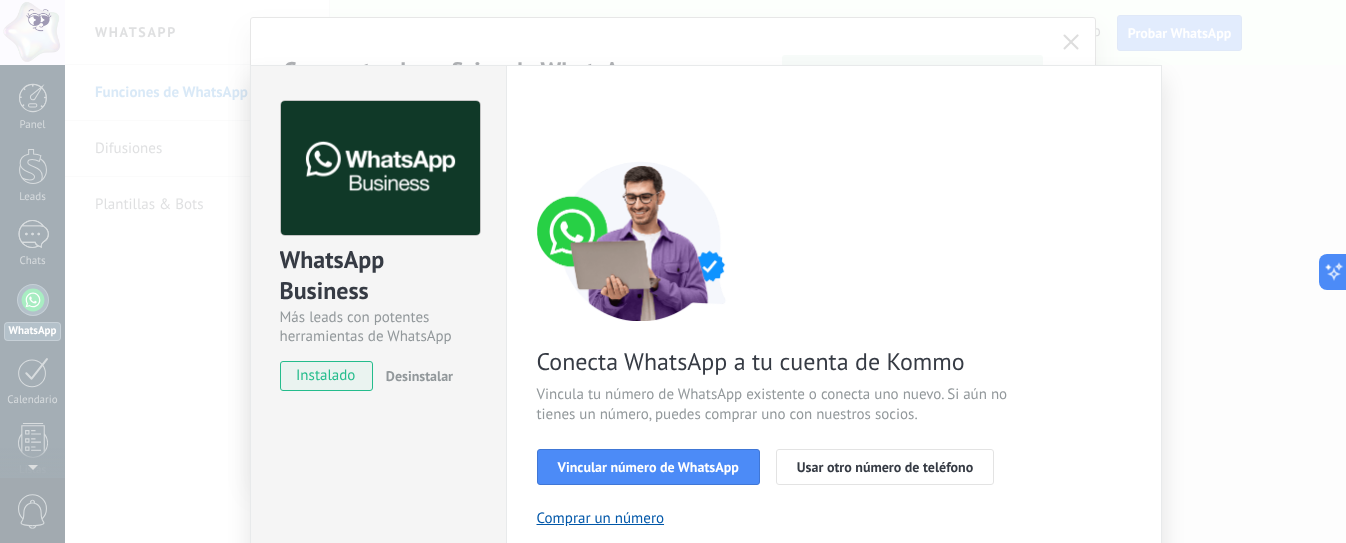 scroll, scrollTop: 201, scrollLeft: 0, axis: vertical 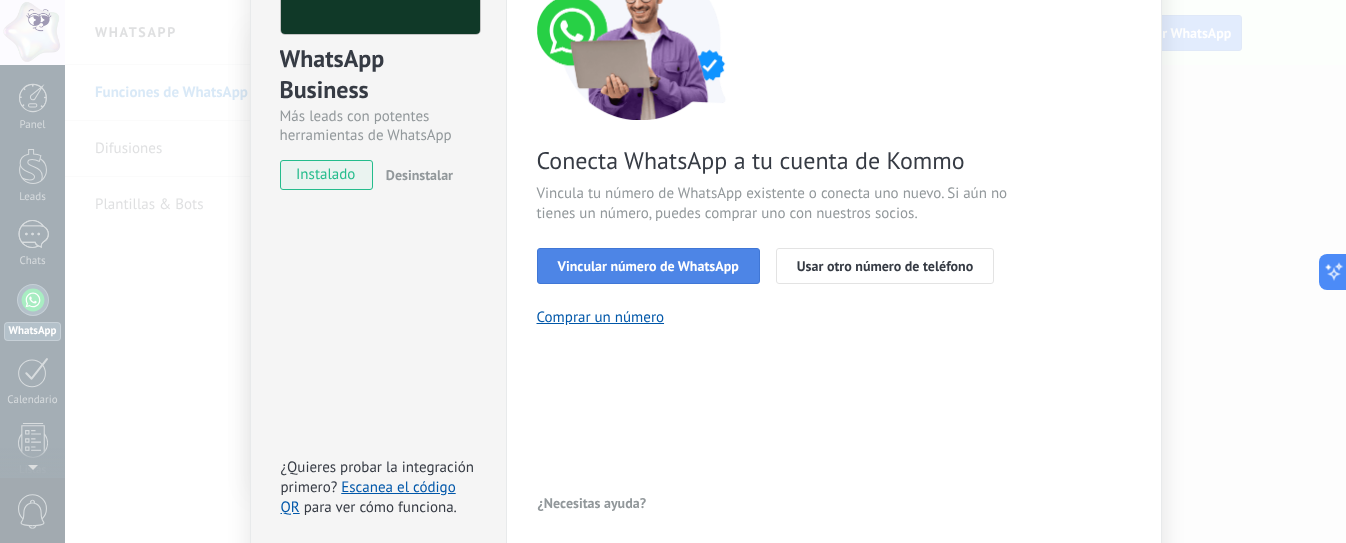 click on "Vincular número de WhatsApp" at bounding box center [648, 266] 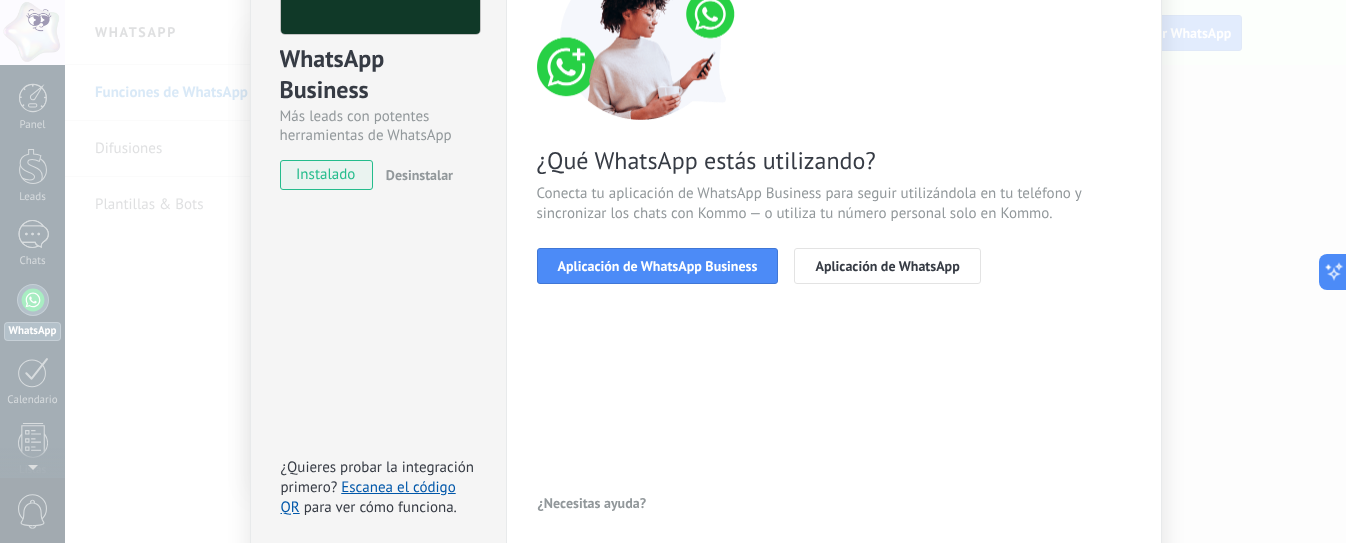 click on "Aplicación de WhatsApp Business" at bounding box center [658, 266] 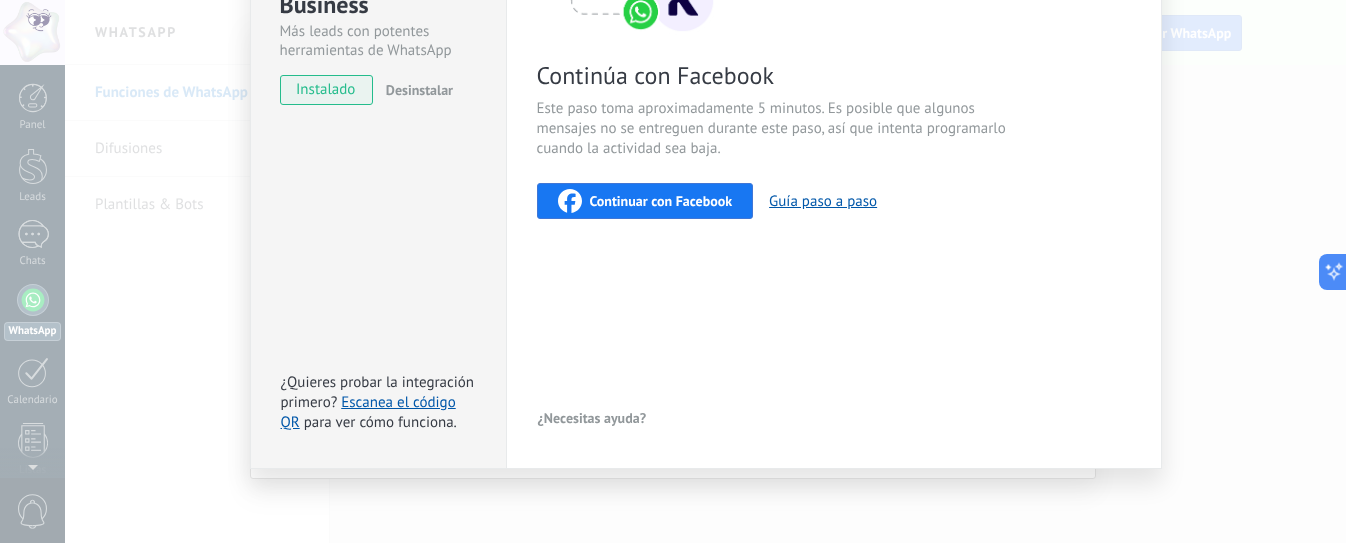 scroll, scrollTop: 91, scrollLeft: 0, axis: vertical 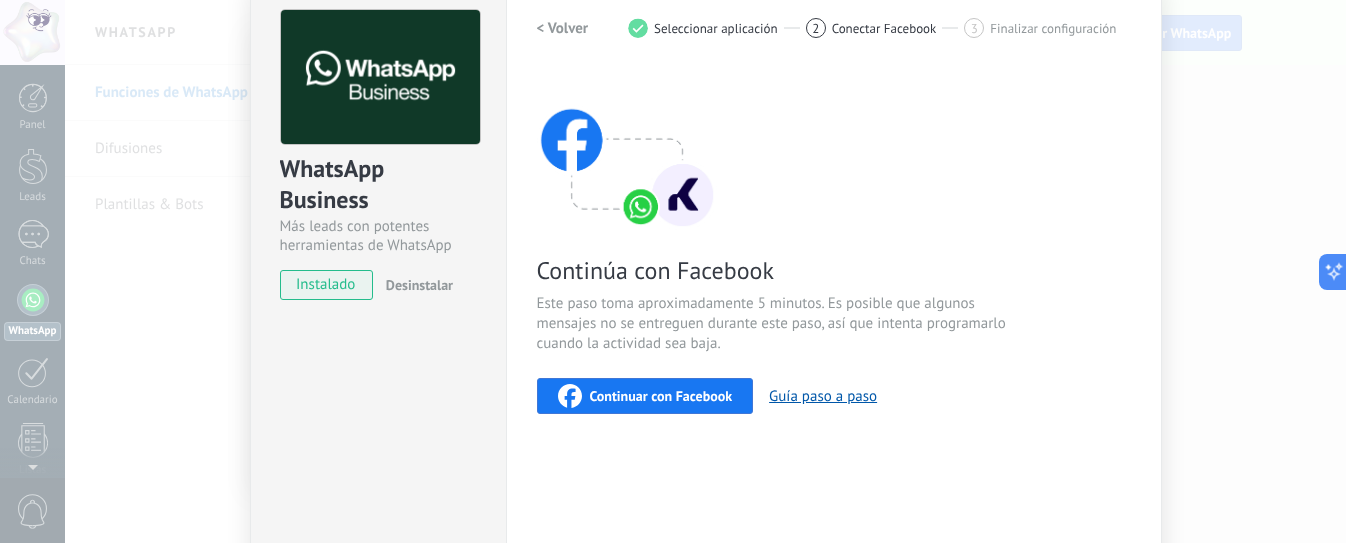 click on "Continuar con Facebook" at bounding box center [661, 396] 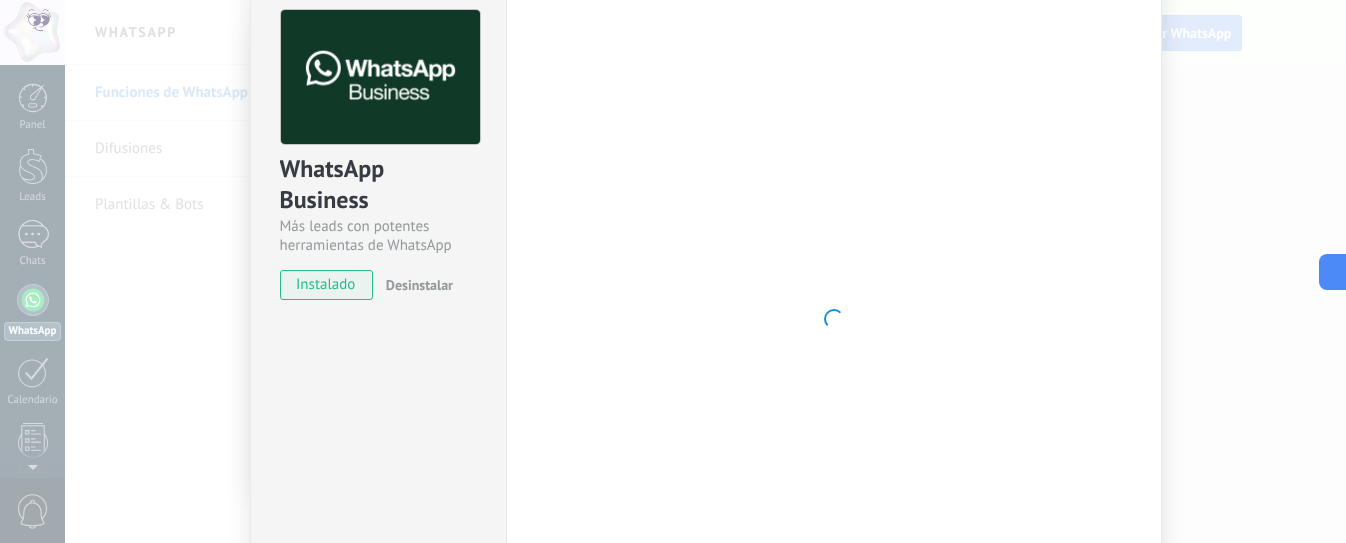 scroll, scrollTop: 0, scrollLeft: 0, axis: both 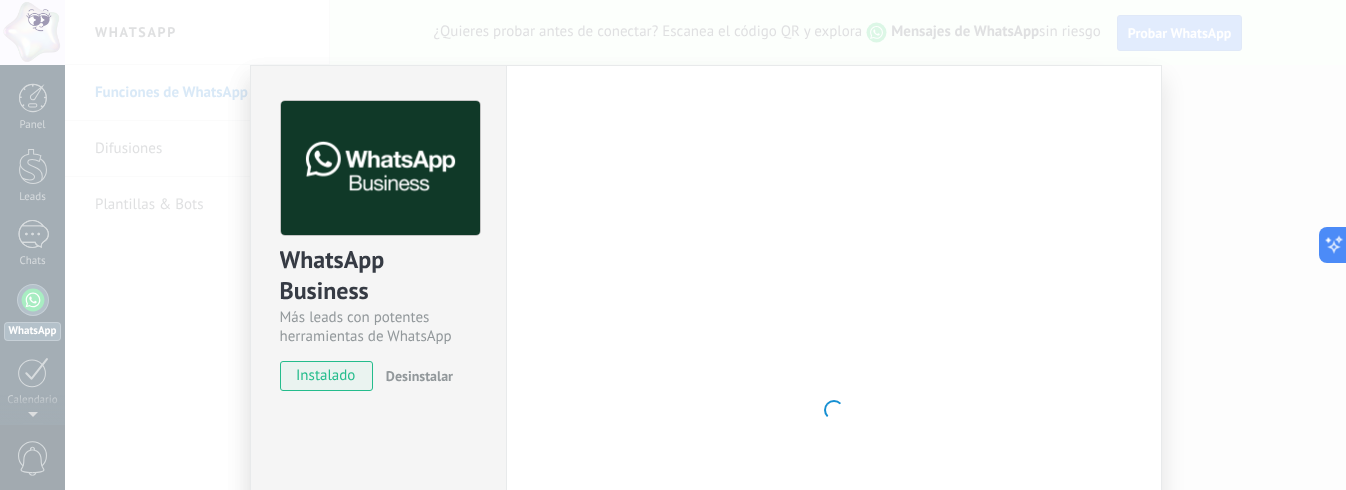 click on "WhatsApp Business Más leads con potentes herramientas de WhatsApp instalado Desinstalar ¿Quieres probar la integración primero?   Escanea el código QR   para ver cómo funciona. Configuraciones Autorizaciones This tab logs the users who have granted integration access to this account. If you want to to remove a user's ability to send requests to the account on behalf of this integration, you can revoke access. If access is revoked from all users, the integration will stop working. This app is installed, but no one has given it access yet. WhatsApp Cloud API más _:  Guardar  < Volver 1 Seleccionar aplicación 2 Conectar Facebook  3 Finalizar configuración Continúa con Facebook Este paso toma aproximadamente 5 minutos. Es posible que algunos mensajes no se entreguen durante este paso, así que intenta programarlo cuando la actividad sea baja. Continuar con Facebook Guía paso a paso ¿Necesitas ayuda?" at bounding box center (705, 245) 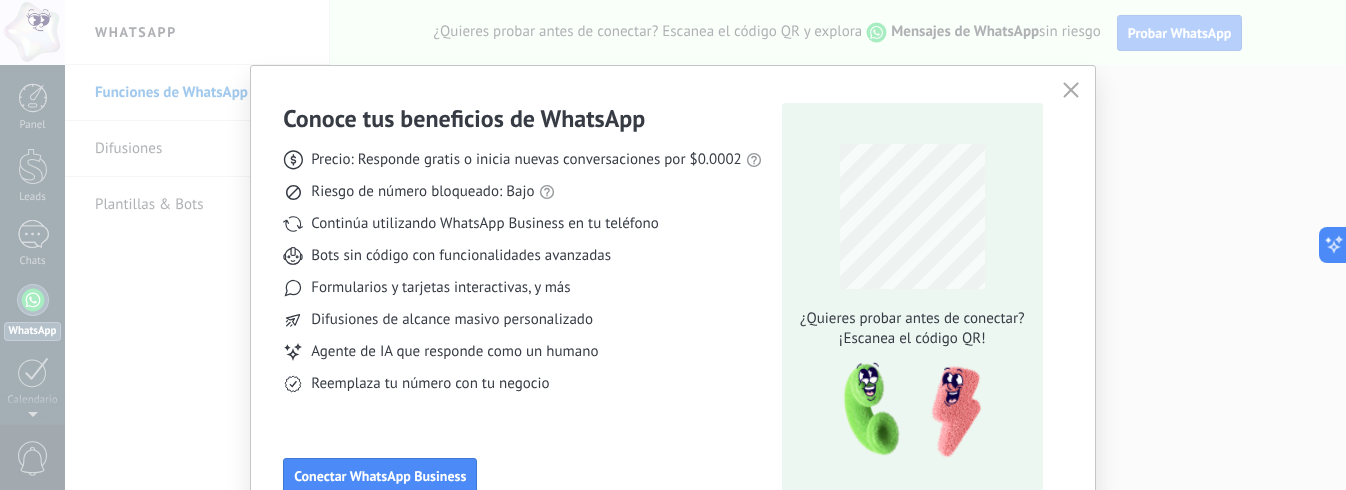 click at bounding box center [1071, 90] 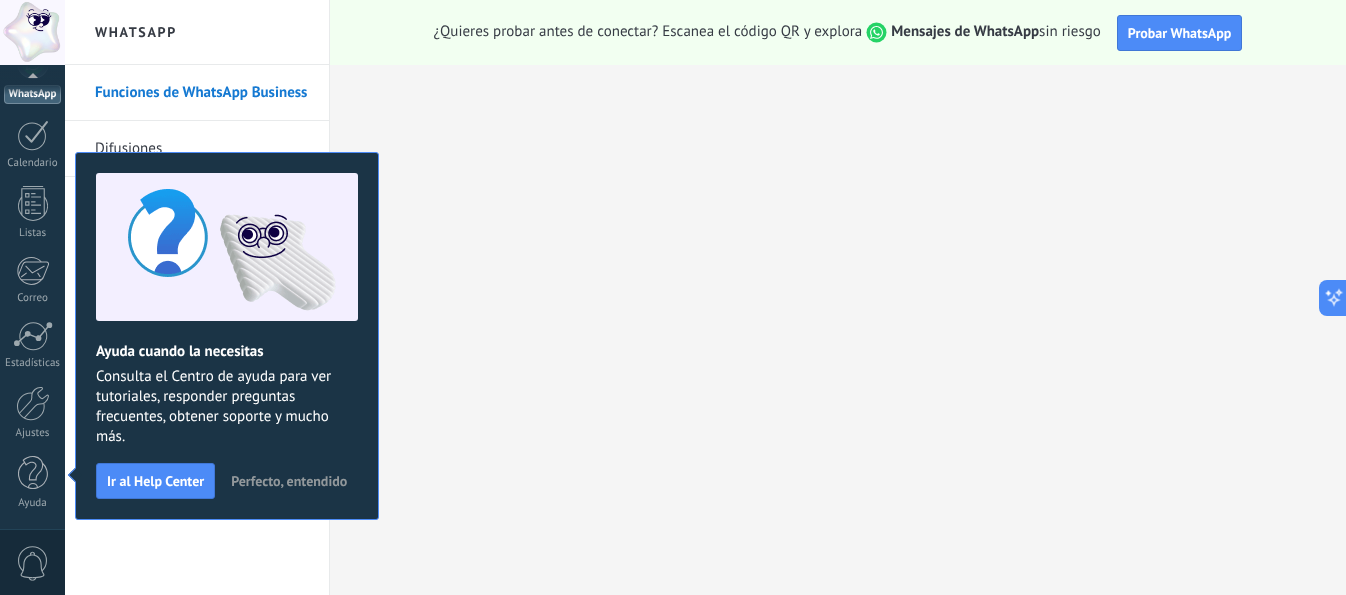 scroll, scrollTop: 237, scrollLeft: 0, axis: vertical 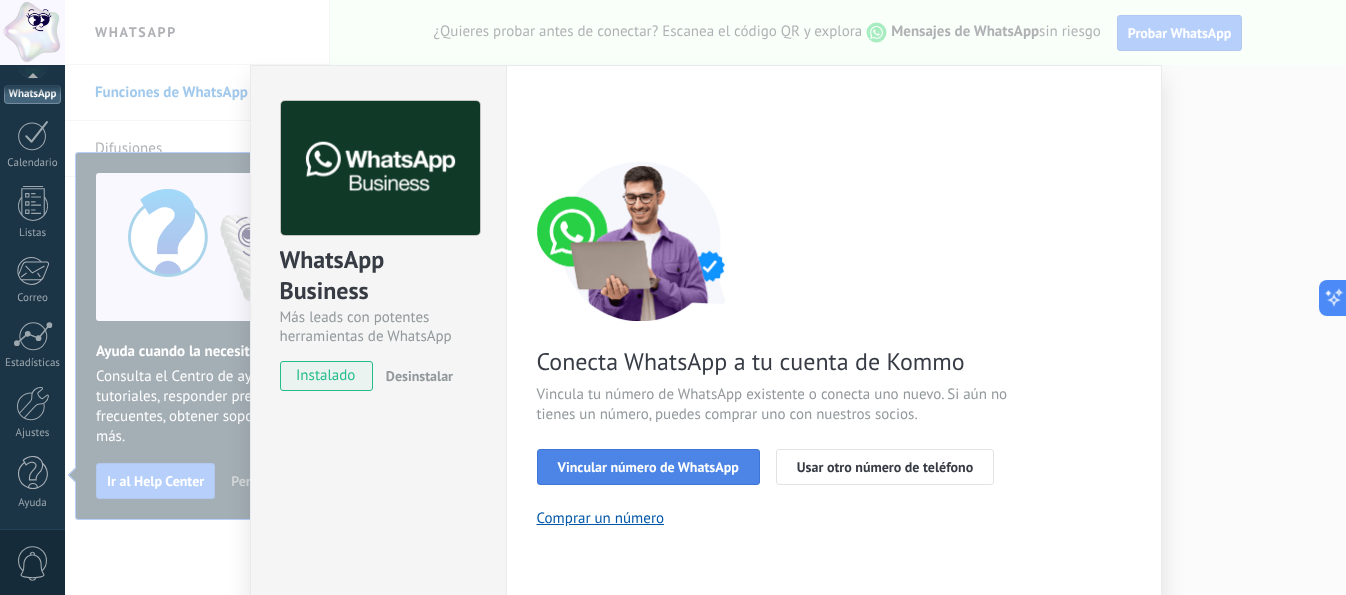 click on "Vincular número de WhatsApp" at bounding box center (648, 467) 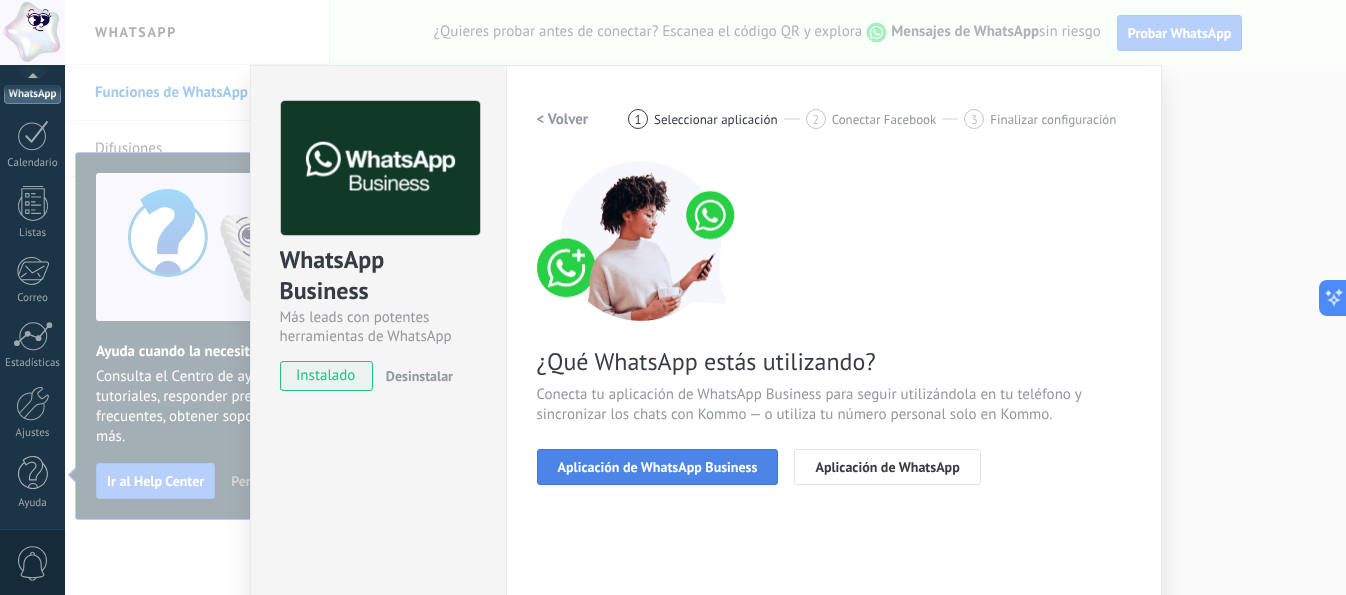 click on "Aplicación de WhatsApp Business" at bounding box center [658, 467] 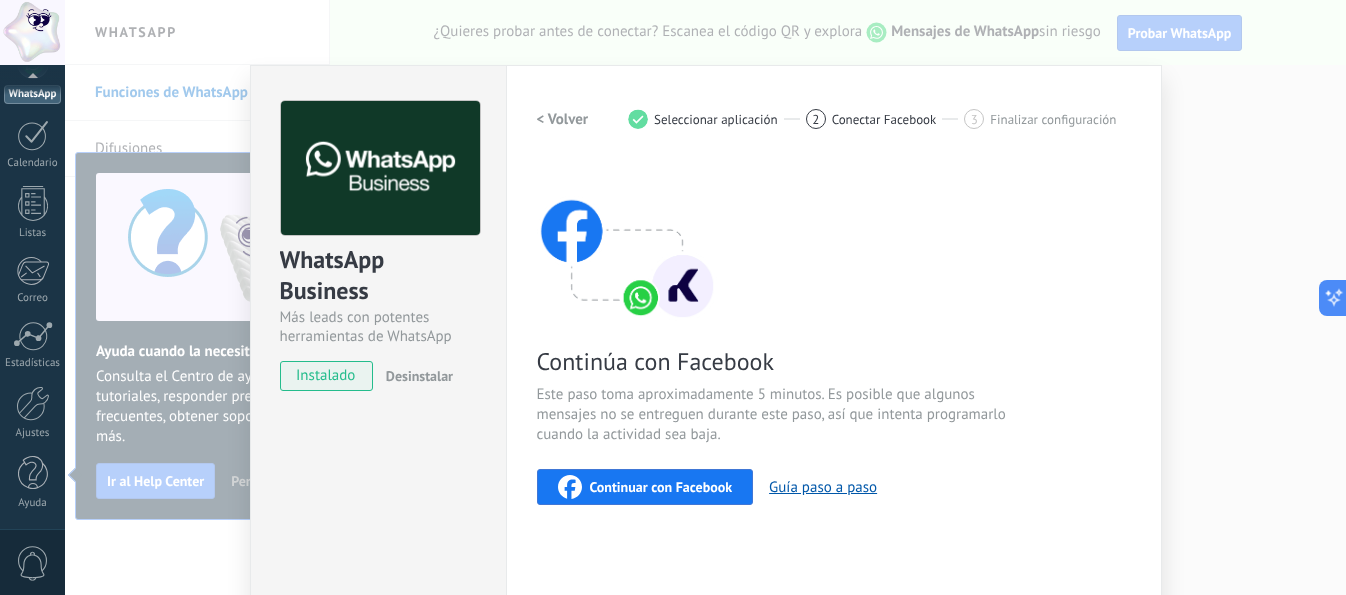 click on "Continuar con Facebook" at bounding box center [661, 487] 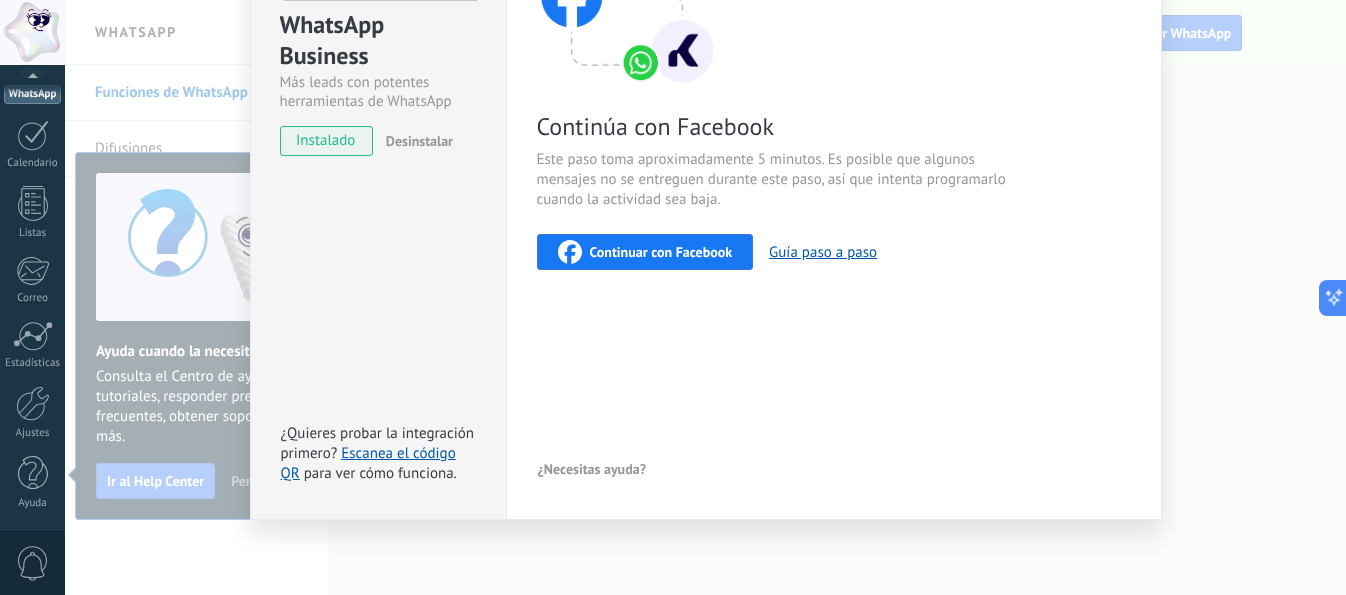 scroll, scrollTop: 88, scrollLeft: 0, axis: vertical 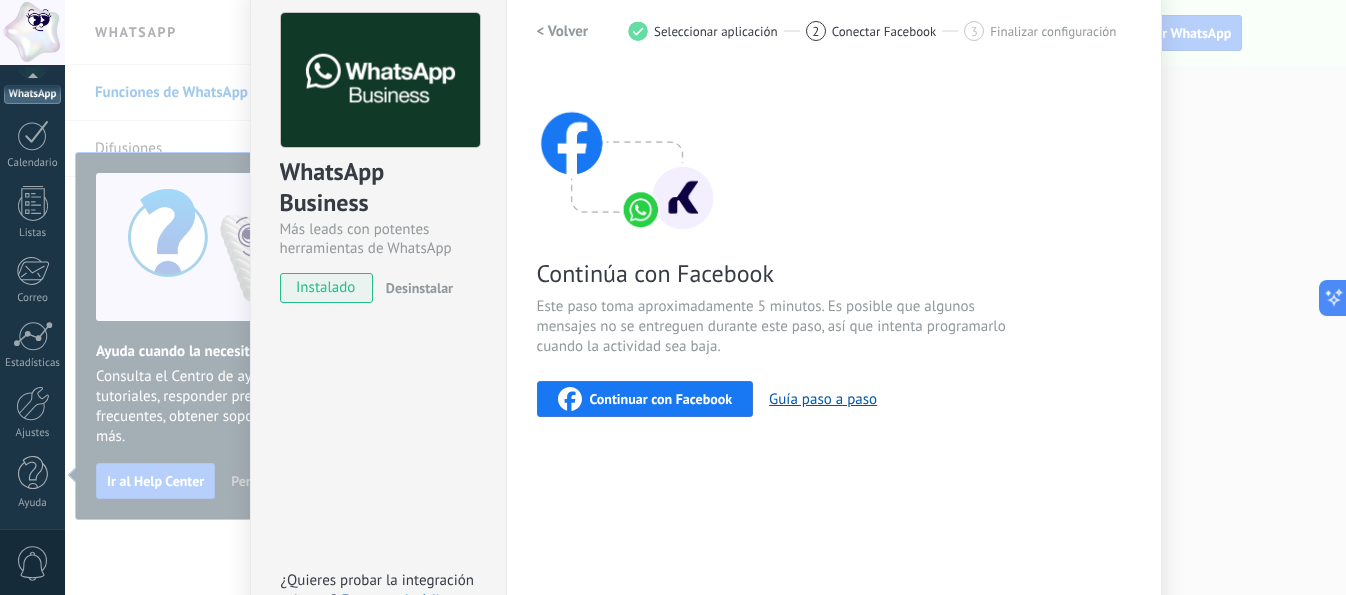 click on "< Volver 1 Seleccionar aplicación 2 Conectar Facebook  3 Finalizar configuración" at bounding box center [834, 31] 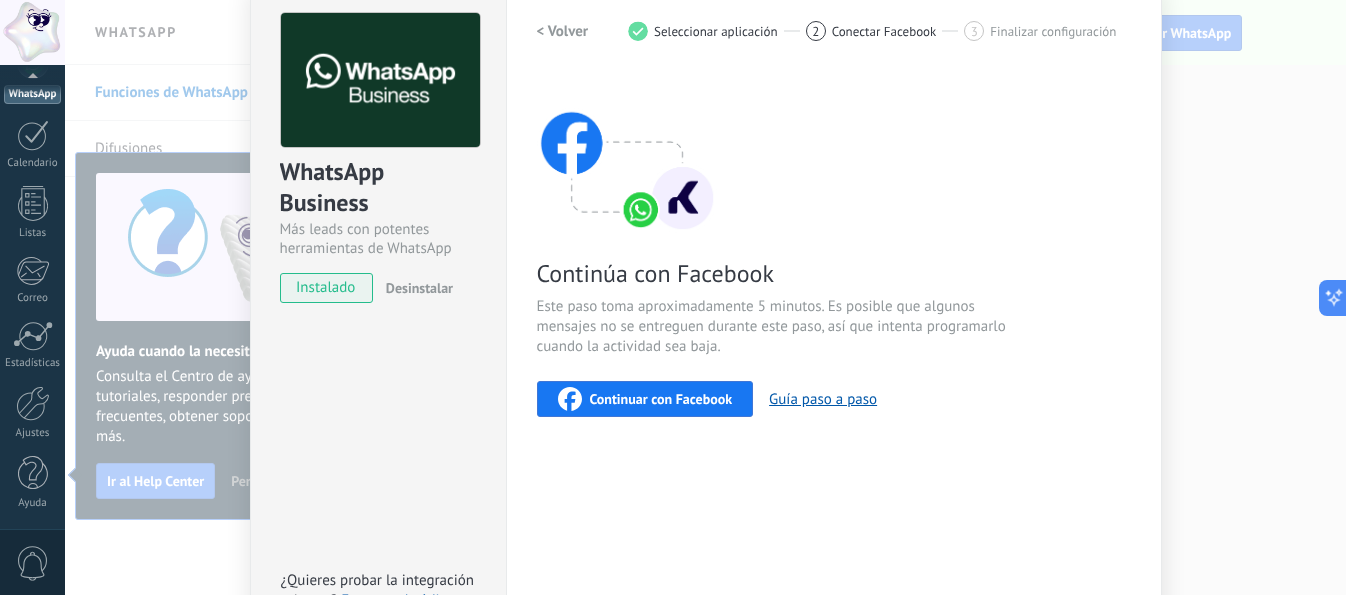 click on "Continuar con Facebook" at bounding box center (661, 399) 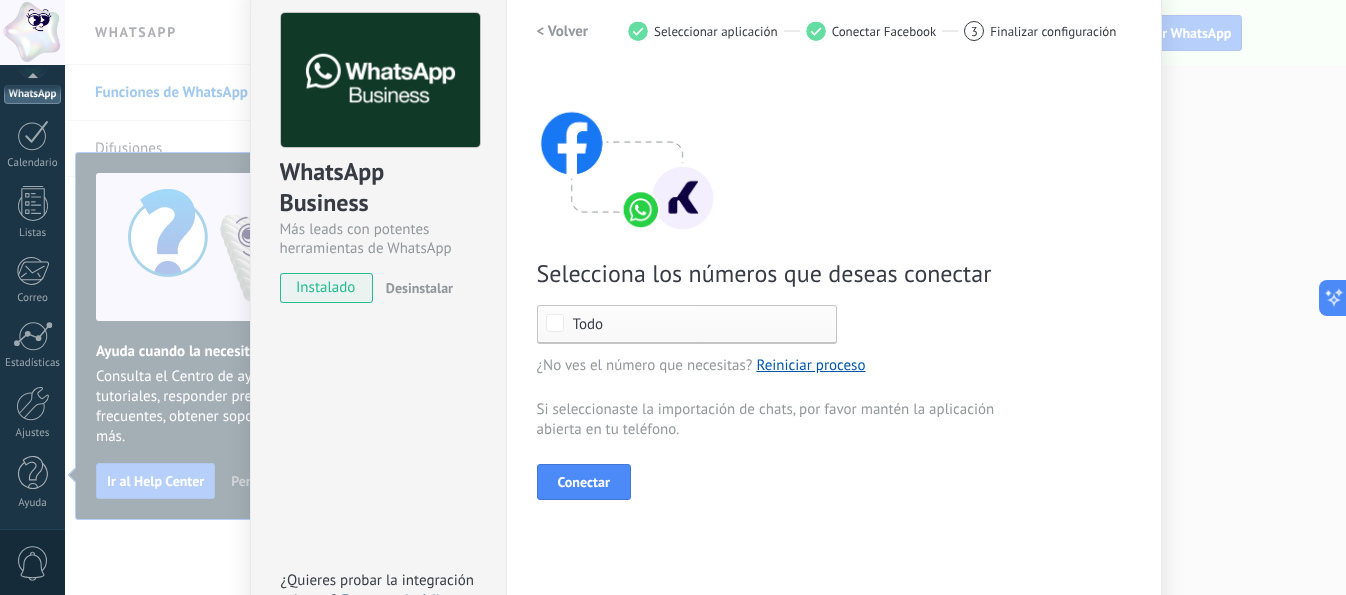 click on "Todo" at bounding box center (588, 324) 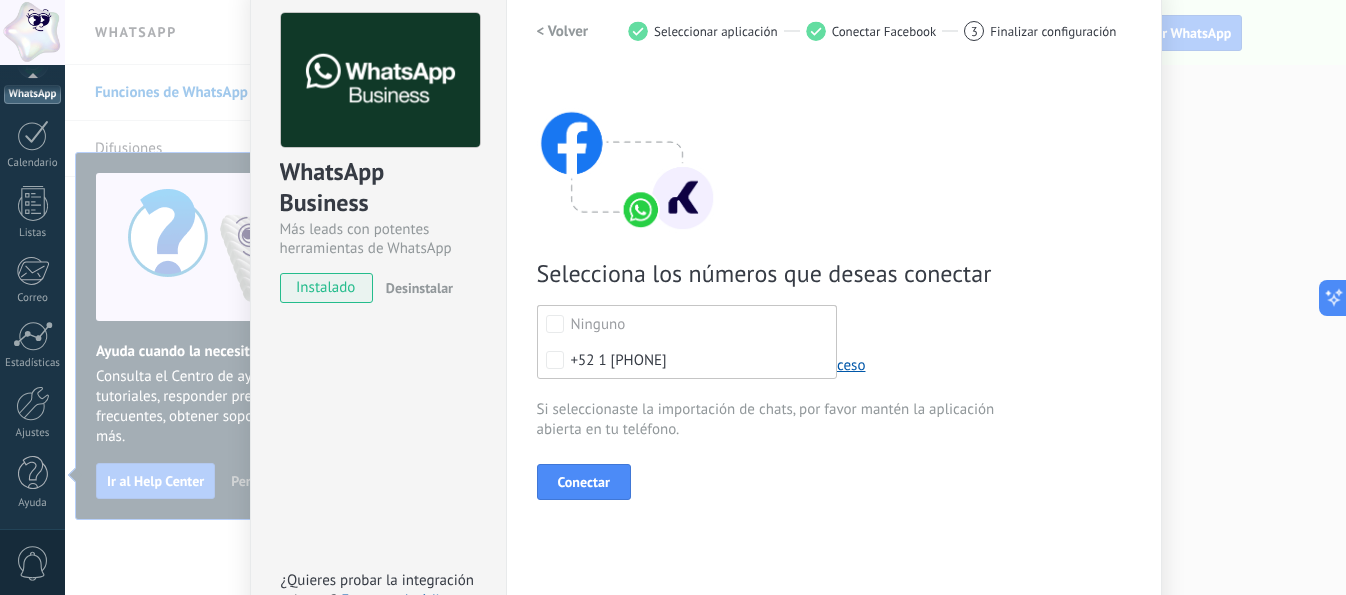 click on "Ninguno" at bounding box center [598, 325] 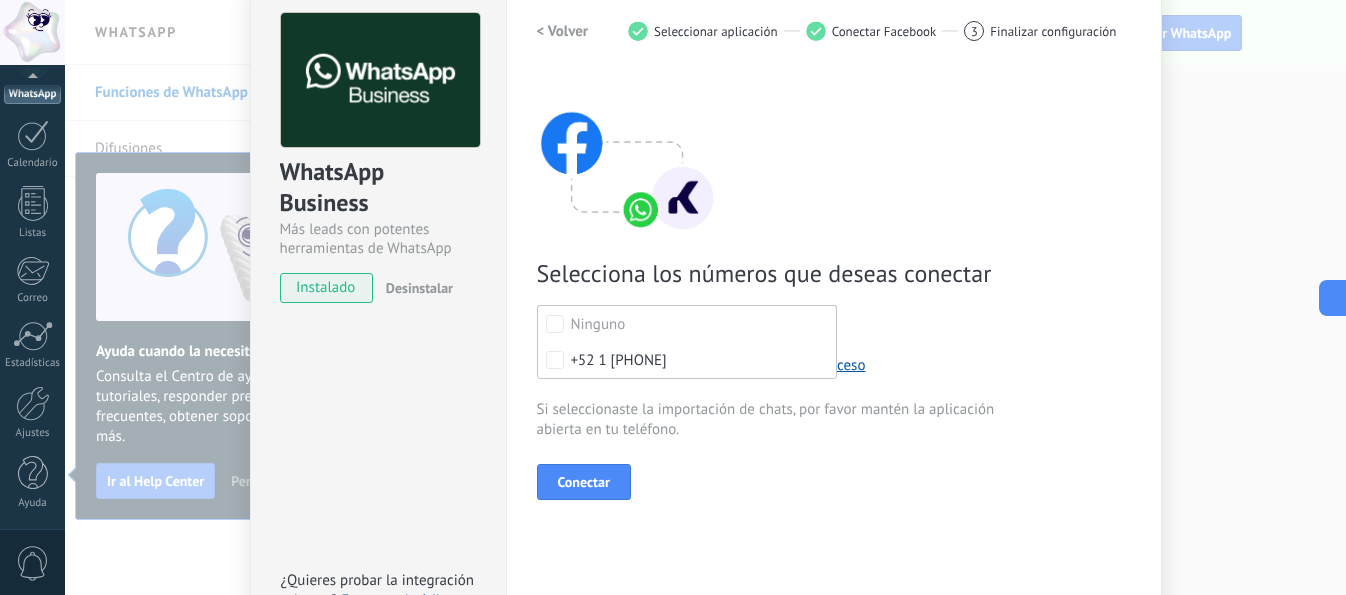 click on "Selecciona los números que deseas conectar Ninguno   +52 [PHONE] Todo ¿No ves el número que necesitas?   Reiniciar proceso Si seleccionaste la importación de chats, por favor mantén la aplicación abierta en tu teléfono. Conectar" at bounding box center [834, 286] 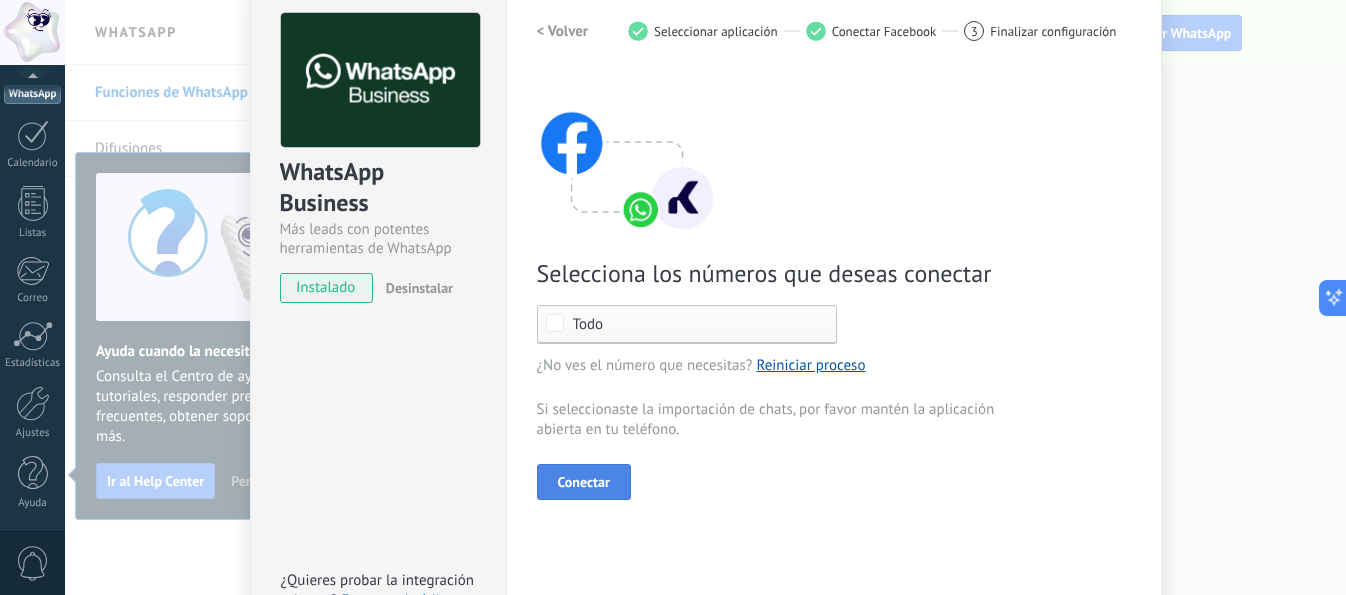 click on "Conectar" at bounding box center (584, 482) 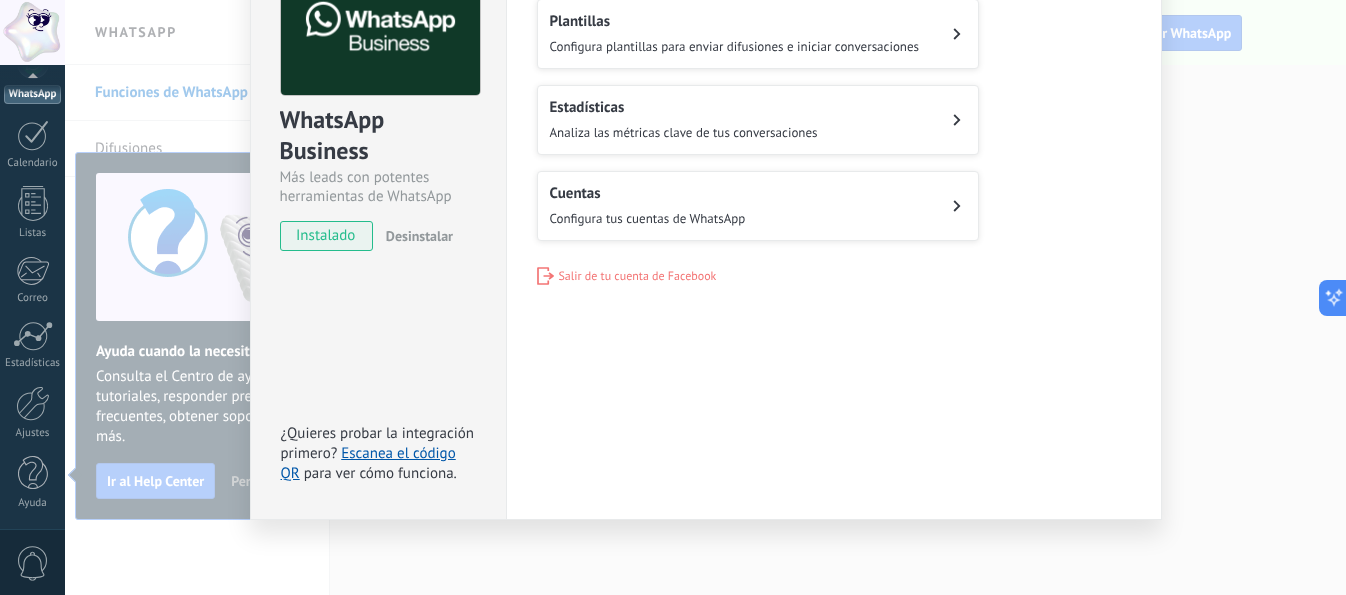 scroll, scrollTop: 0, scrollLeft: 0, axis: both 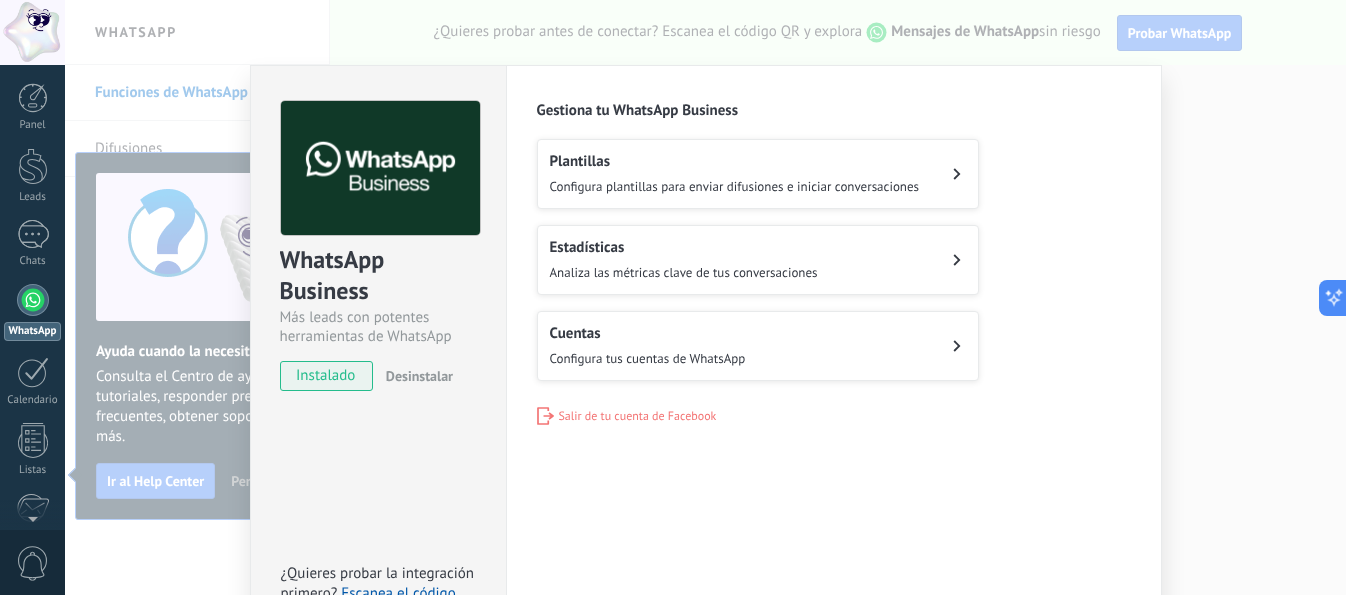 click on "WhatsApp Business Más leads con potentes herramientas de WhatsApp instalado Desinstalar ¿Quieres probar la integración primero?   Escanea el código QR   para ver cómo funciona. Configuraciones Autorizaciones This tab logs the users who have granted integration access to this account. If you want to to remove a user's ability to send requests to the account on behalf of this integration, you can revoke access. If access is revoked from all users, the integration will stop working. This app is installed, but no one has given it access yet. WhatsApp Cloud API más _:  Guardar Gestiona tu WhatsApp Business Plantillas Configura plantillas para enviar difusiones e iniciar conversaciones Estadísticas Analiza las métricas clave de tus conversaciones Cuentas Configura tus cuentas de WhatsApp Salir de tu cuenta de Facebook" at bounding box center [705, 297] 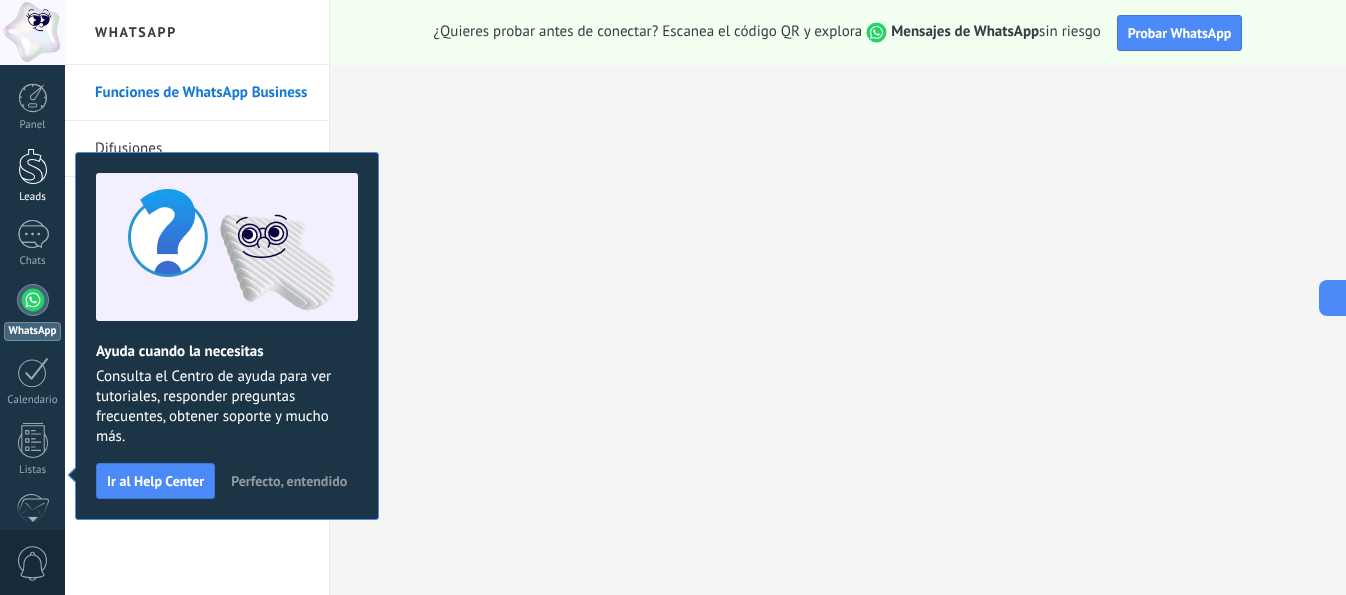 click at bounding box center (33, 166) 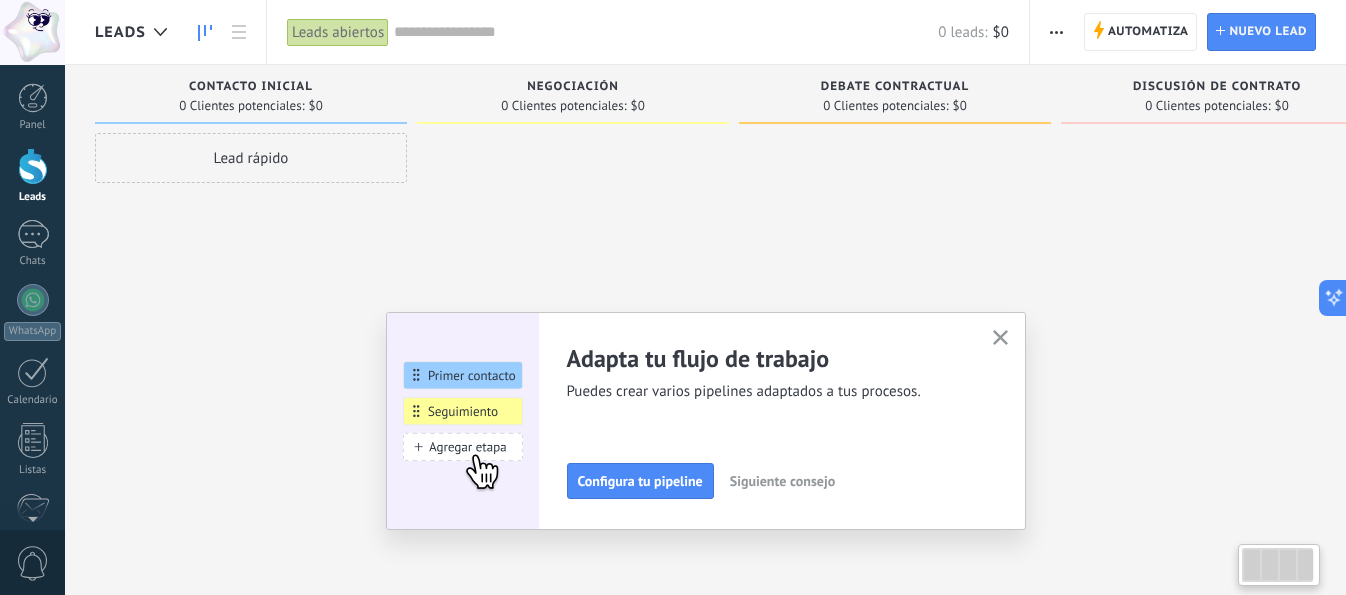 click at bounding box center (1000, 337) 